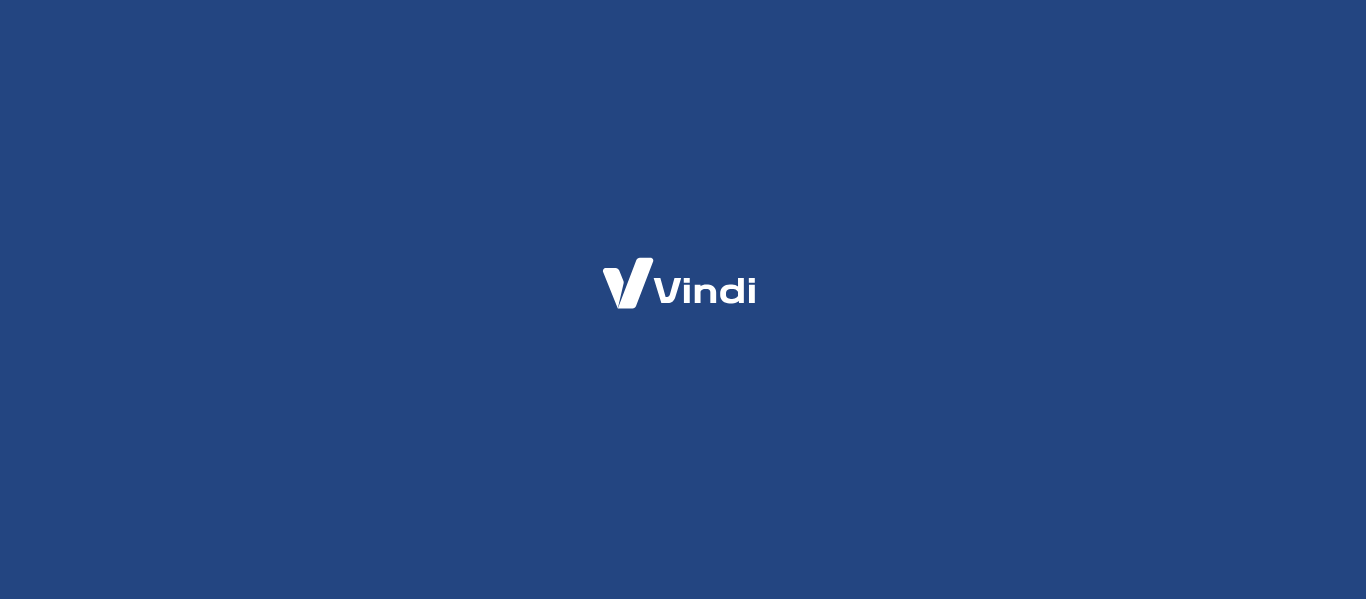 scroll, scrollTop: 0, scrollLeft: 0, axis: both 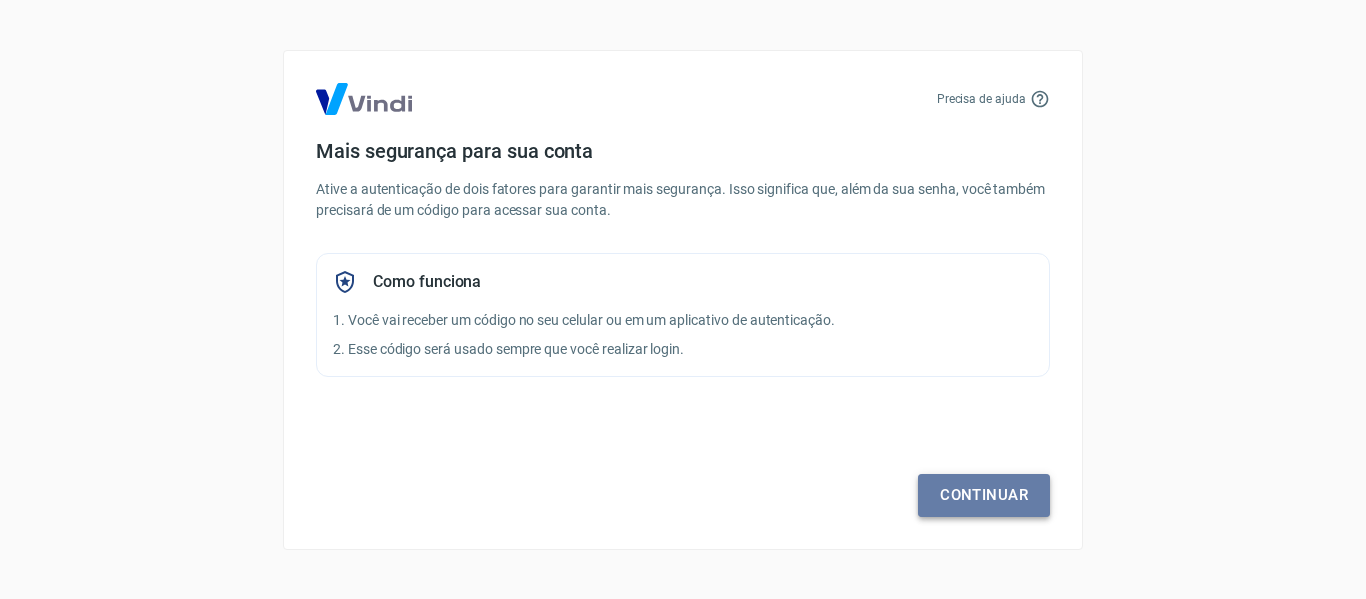 click on "Continuar" at bounding box center [984, 495] 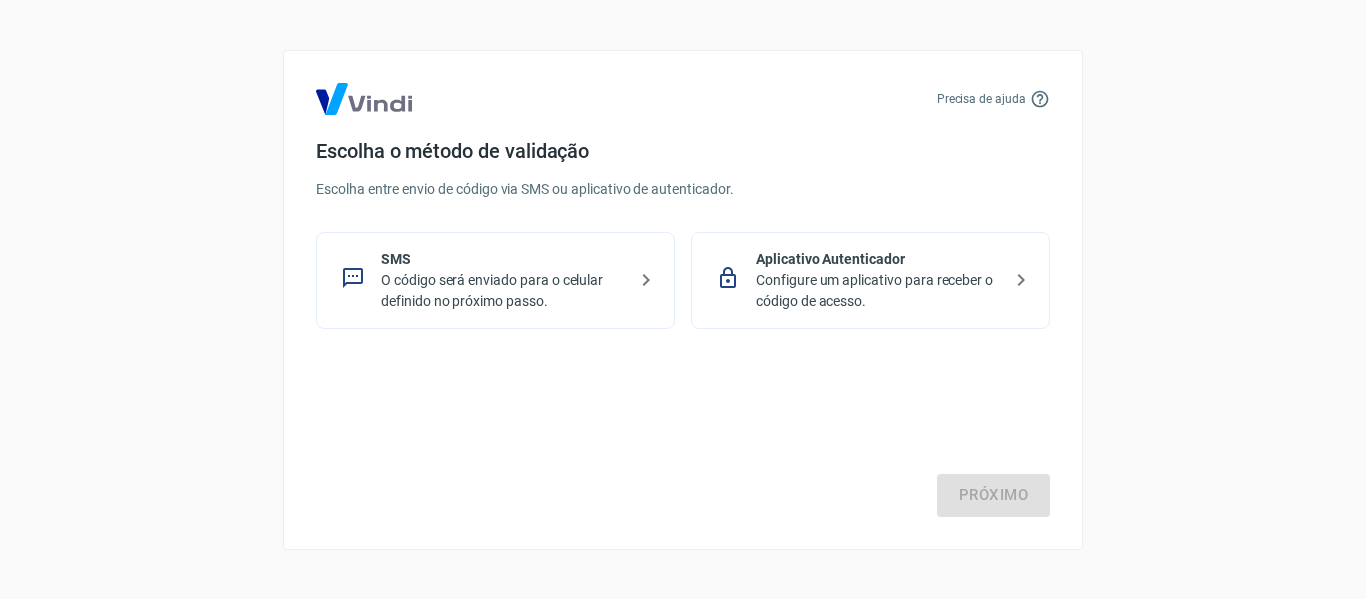 click on "SMS O código será enviado para o celular definido no próximo passo." at bounding box center [495, 280] 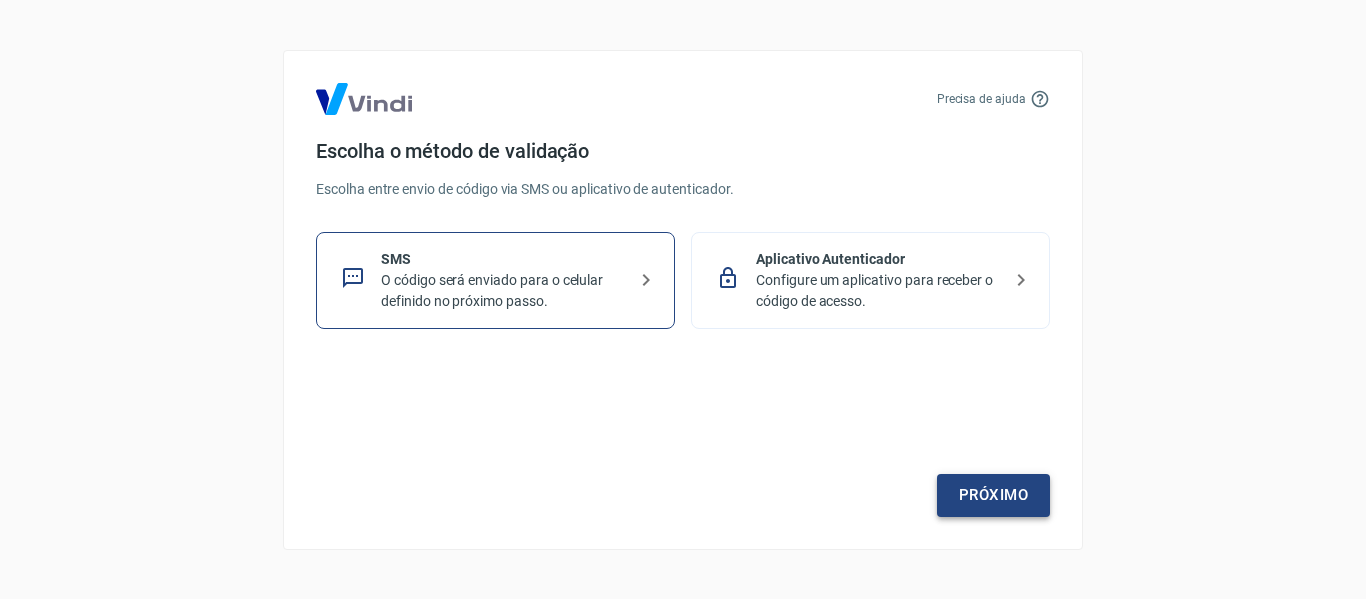 click on "Próximo" at bounding box center (993, 495) 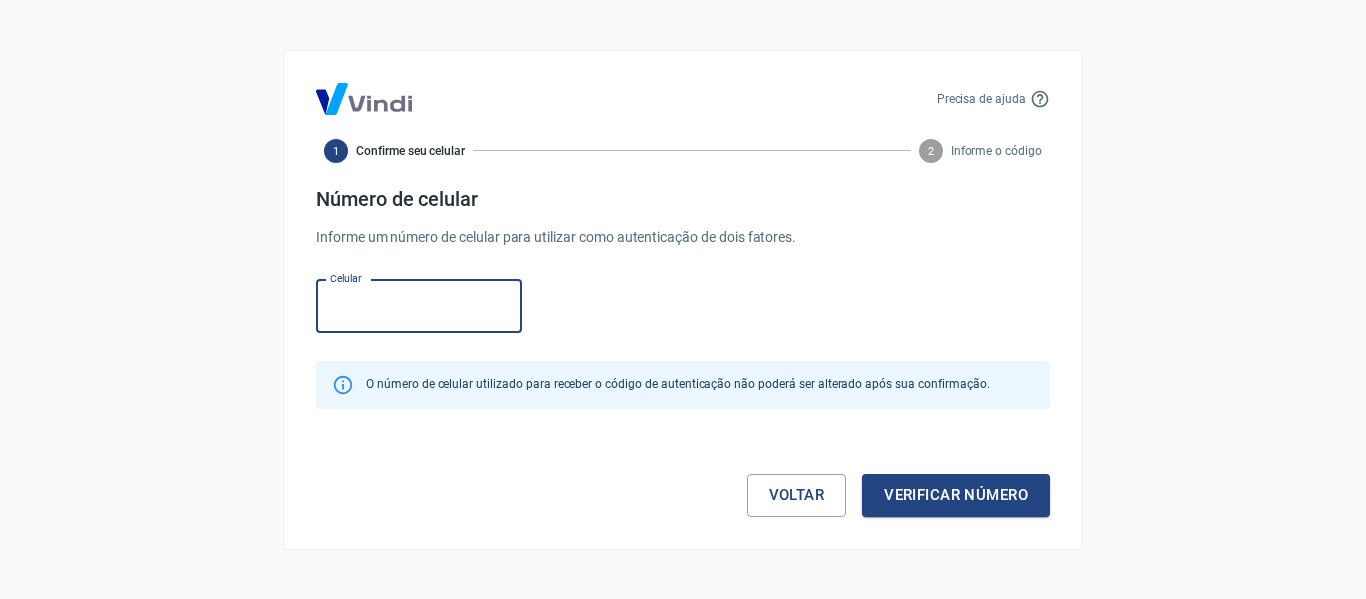click on "Celular" at bounding box center [419, 306] 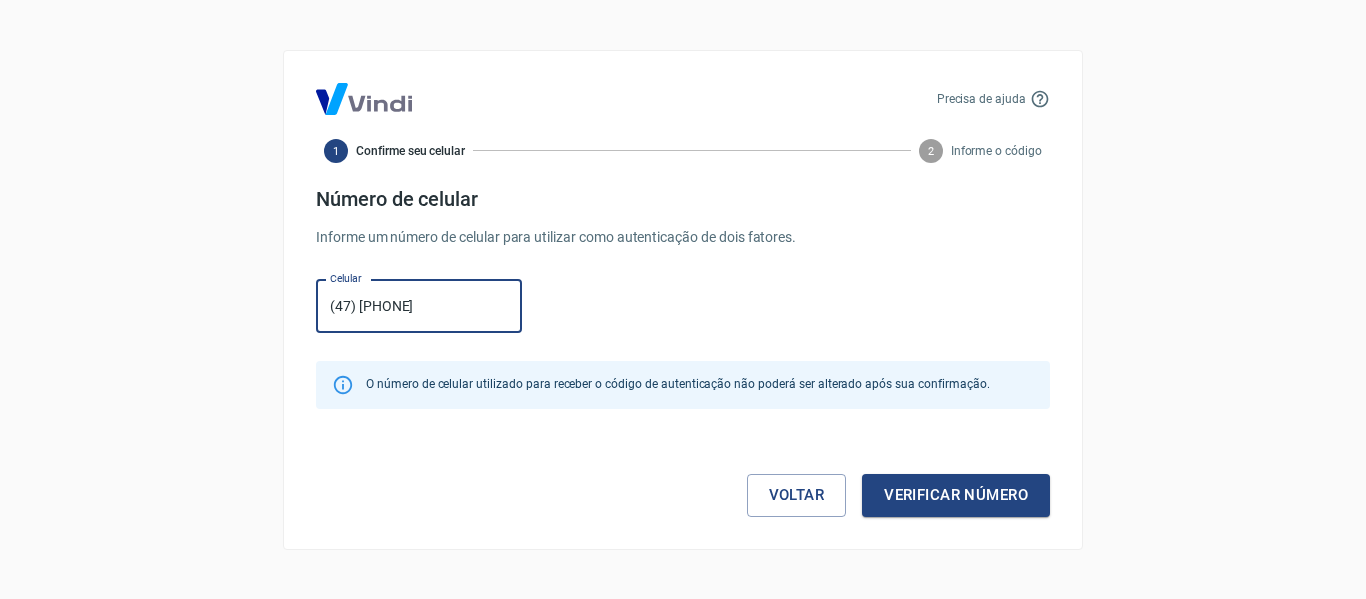 type on "(47) [PHONE]" 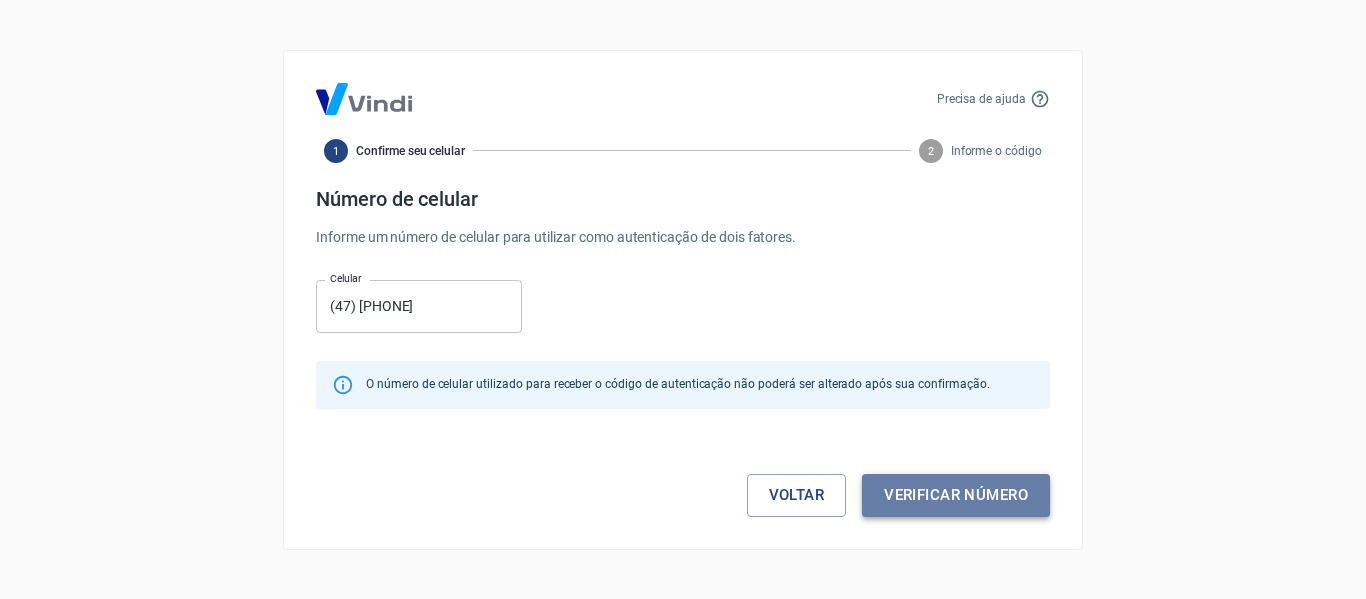click on "Verificar número" at bounding box center [956, 495] 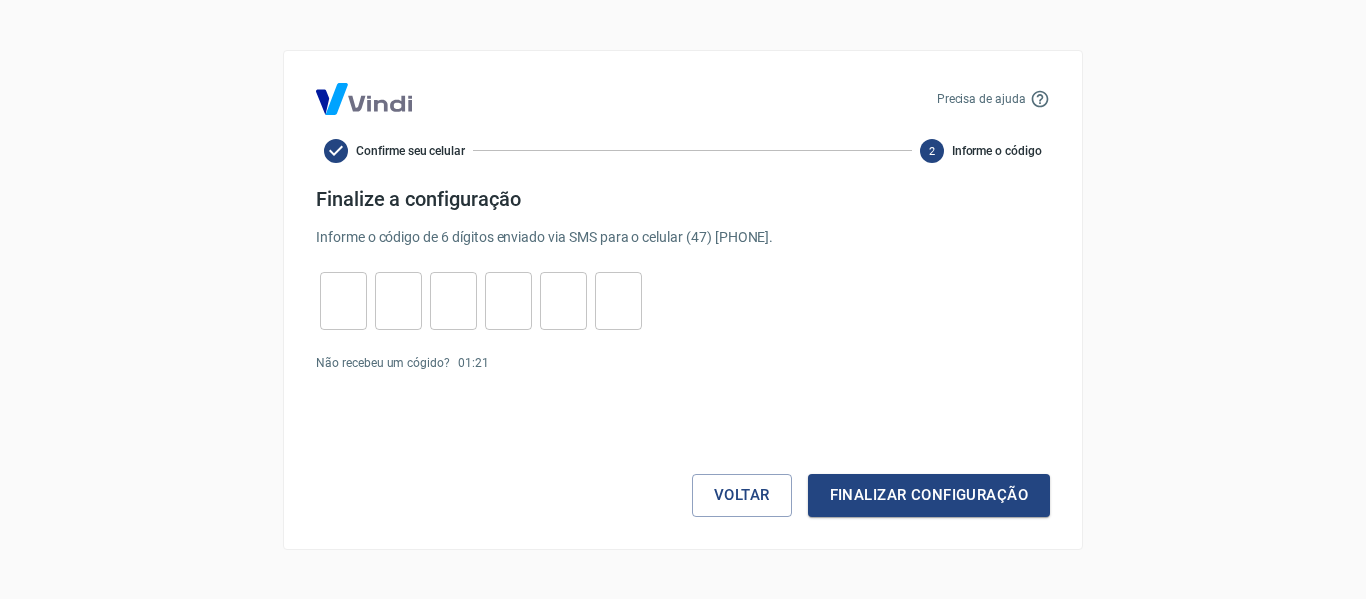 click on "​" at bounding box center (343, 301) 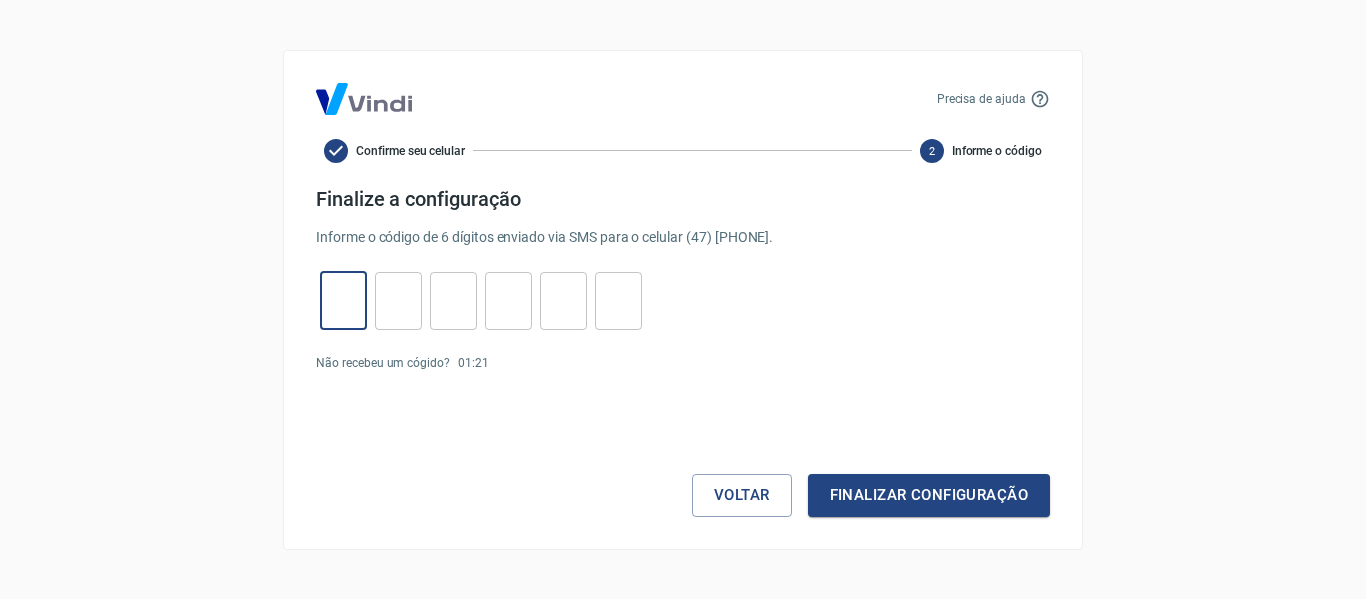 type on "1" 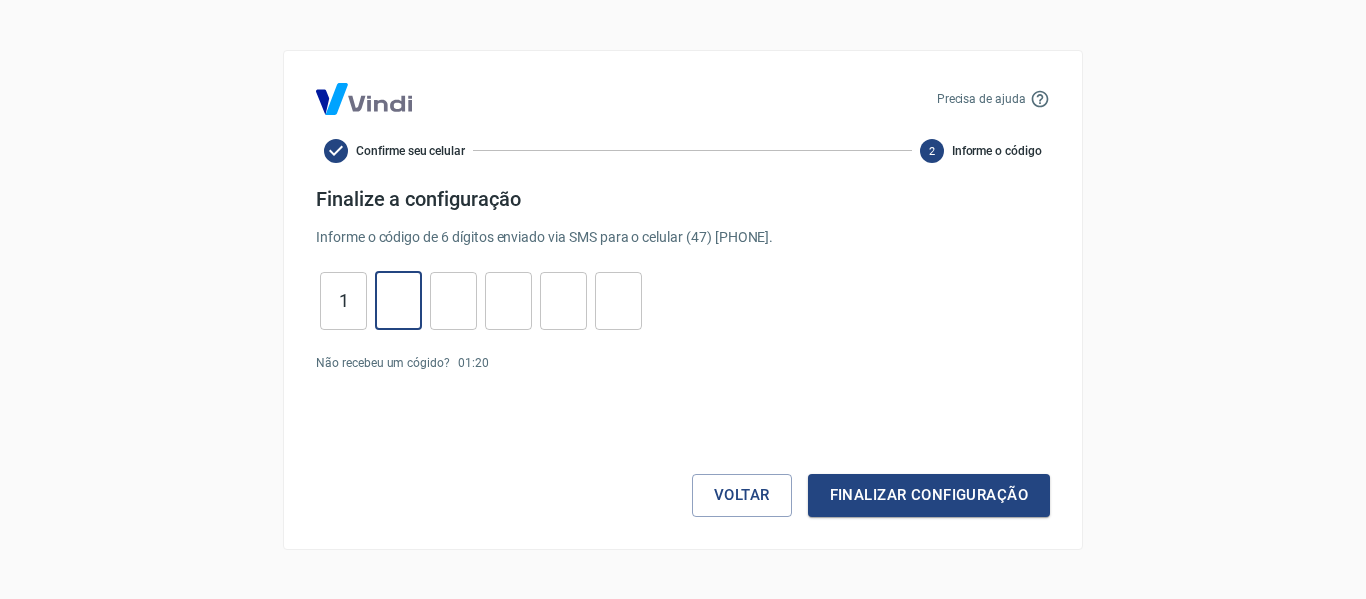 type on "5" 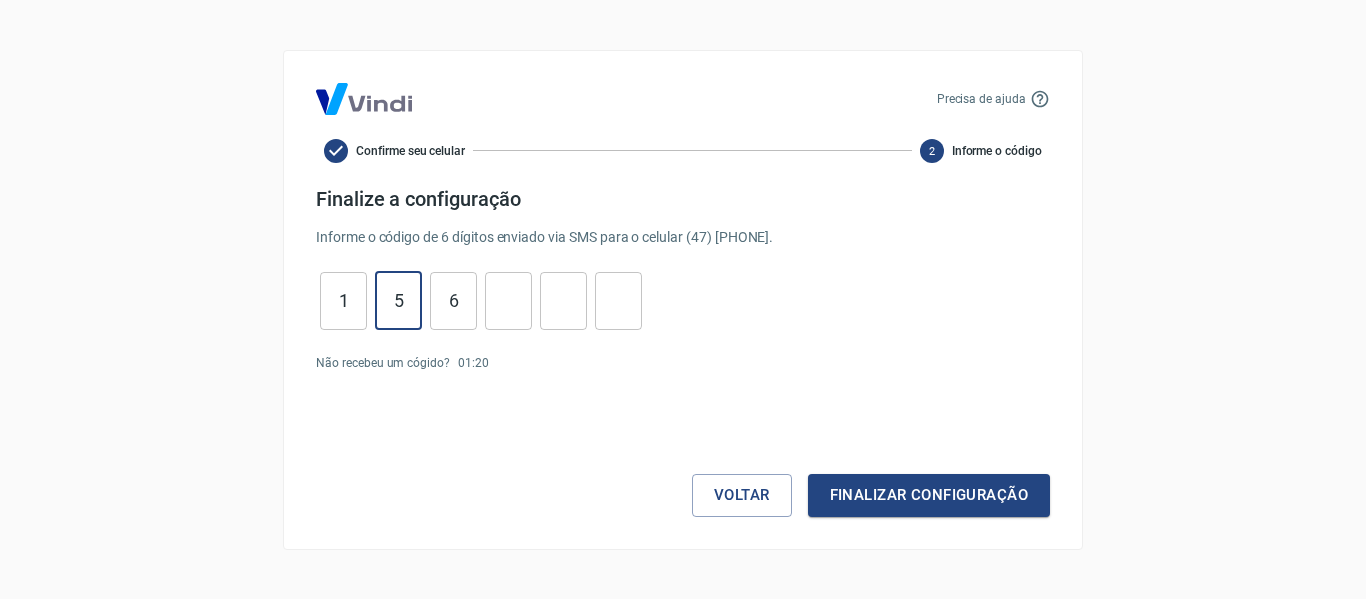 type on "6" 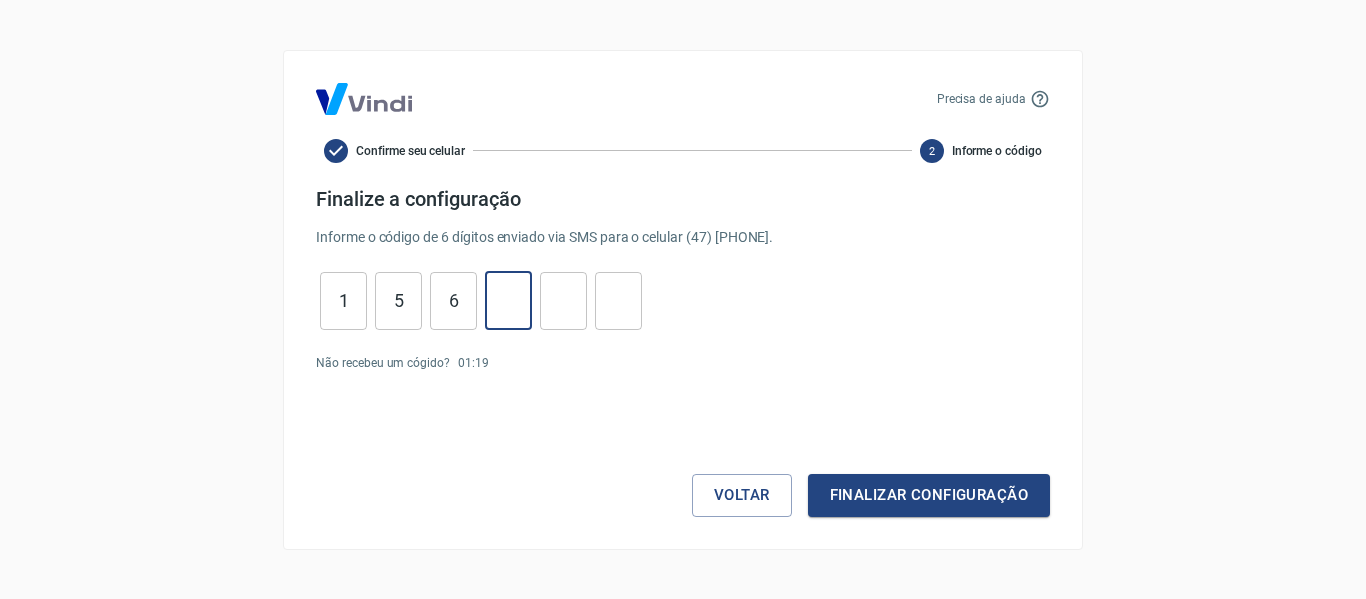 type on "3" 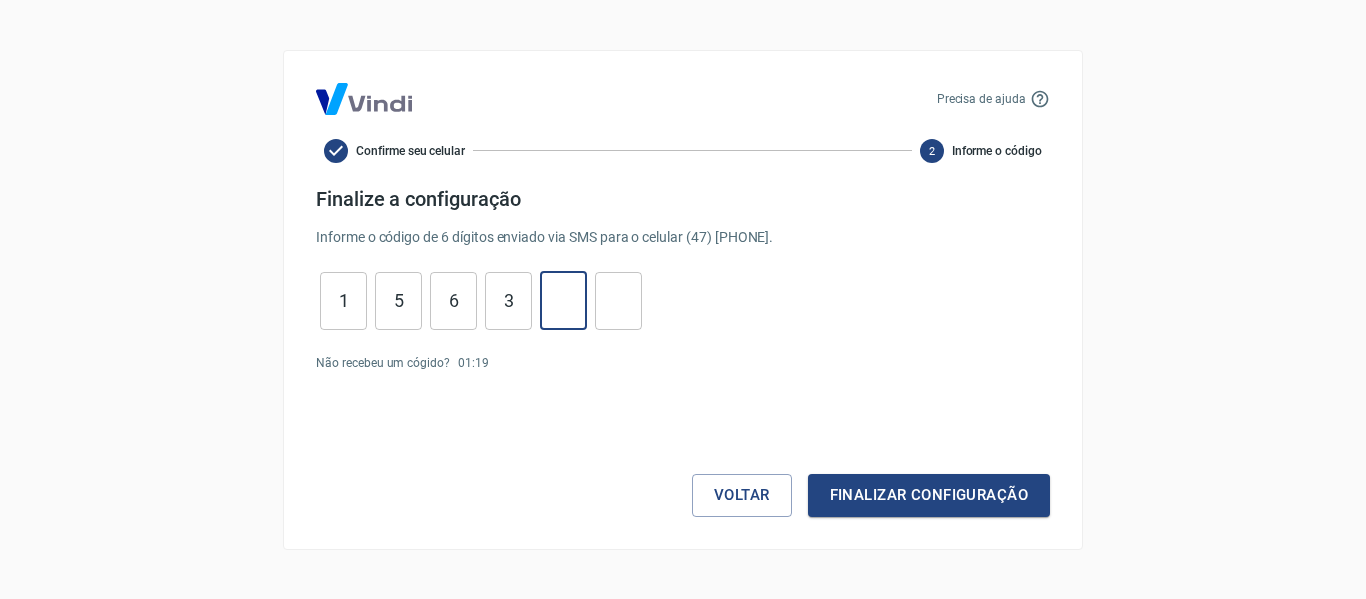 type on "6" 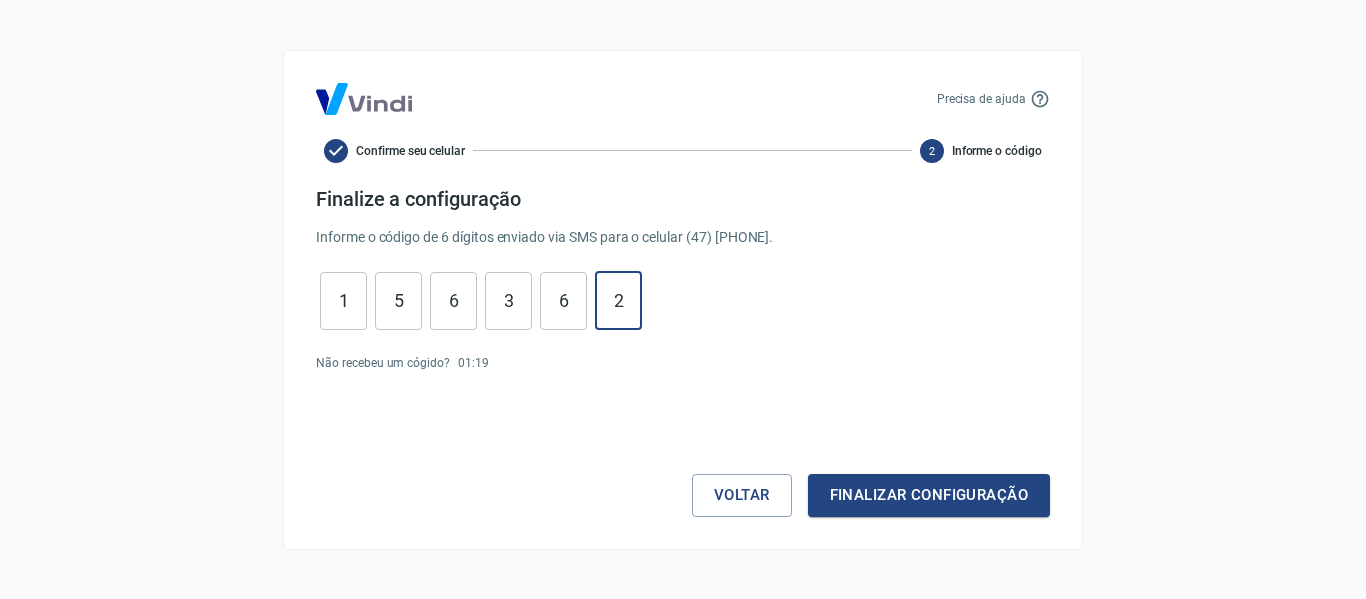 type on "2" 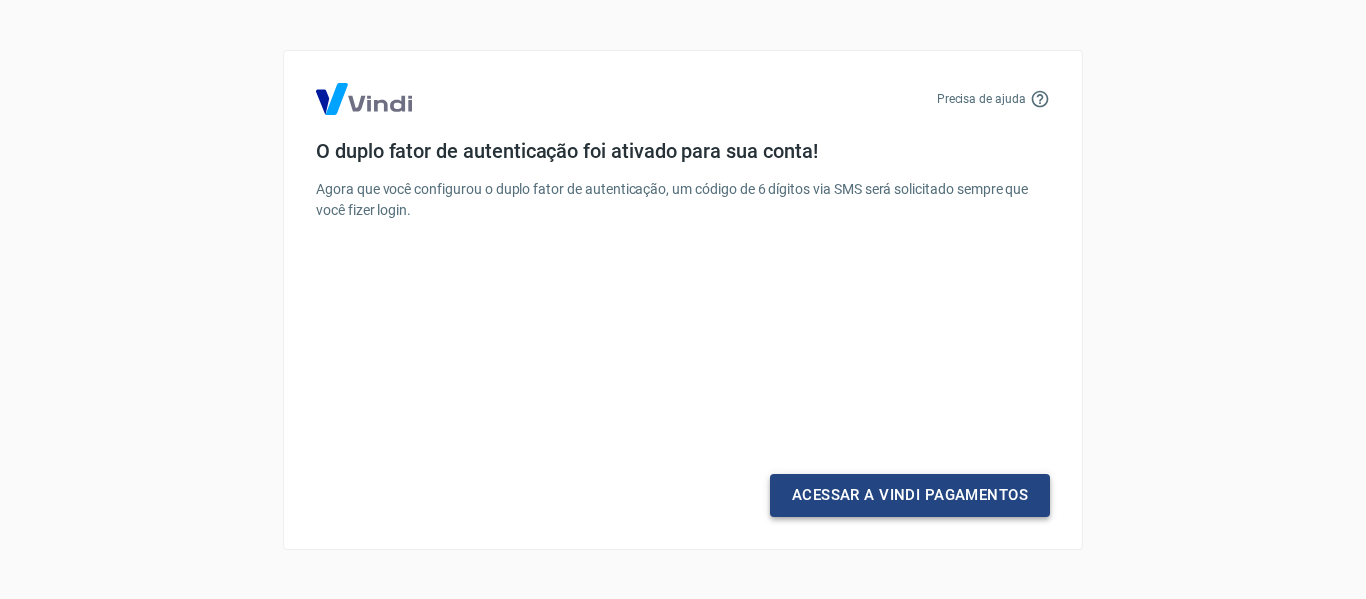 click on "Acessar a Vindi Pagamentos" at bounding box center (910, 495) 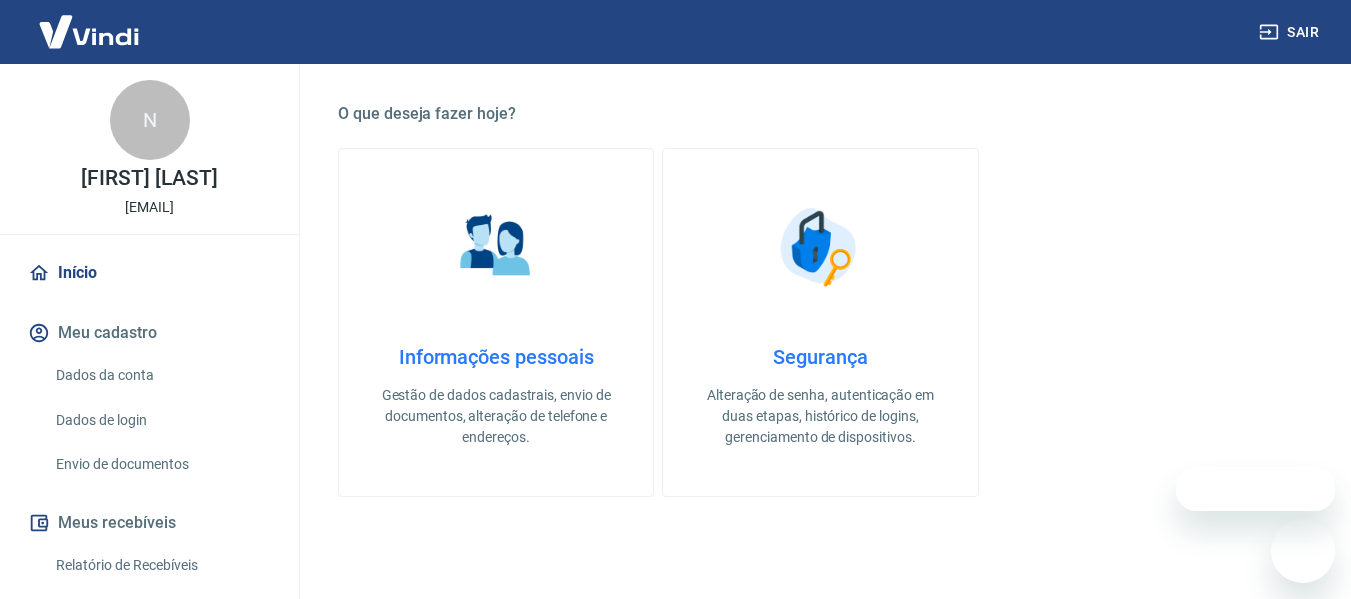 scroll, scrollTop: 700, scrollLeft: 0, axis: vertical 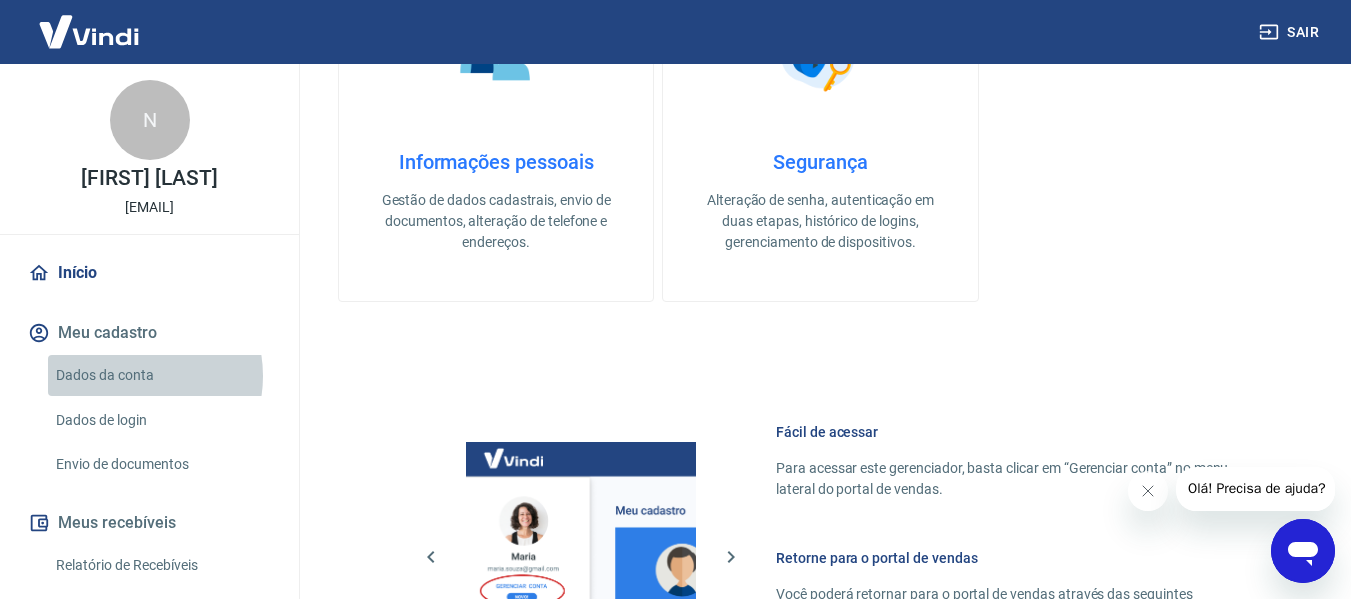 click on "Dados da conta" at bounding box center (161, 375) 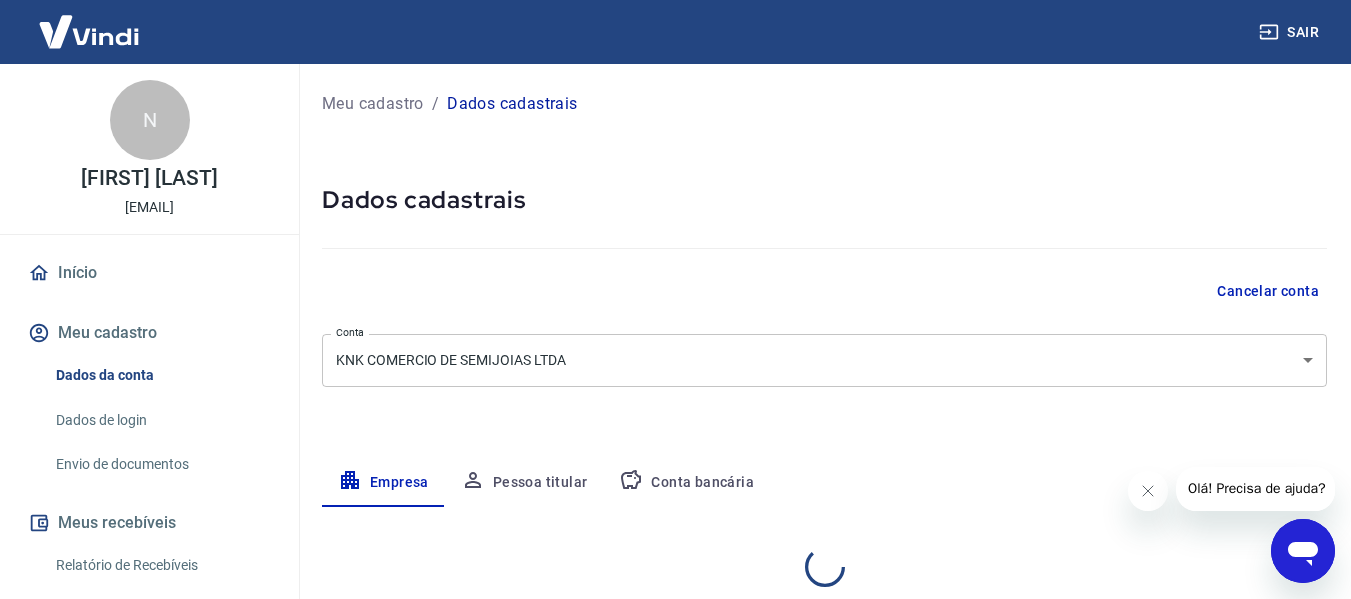 select on "MG" 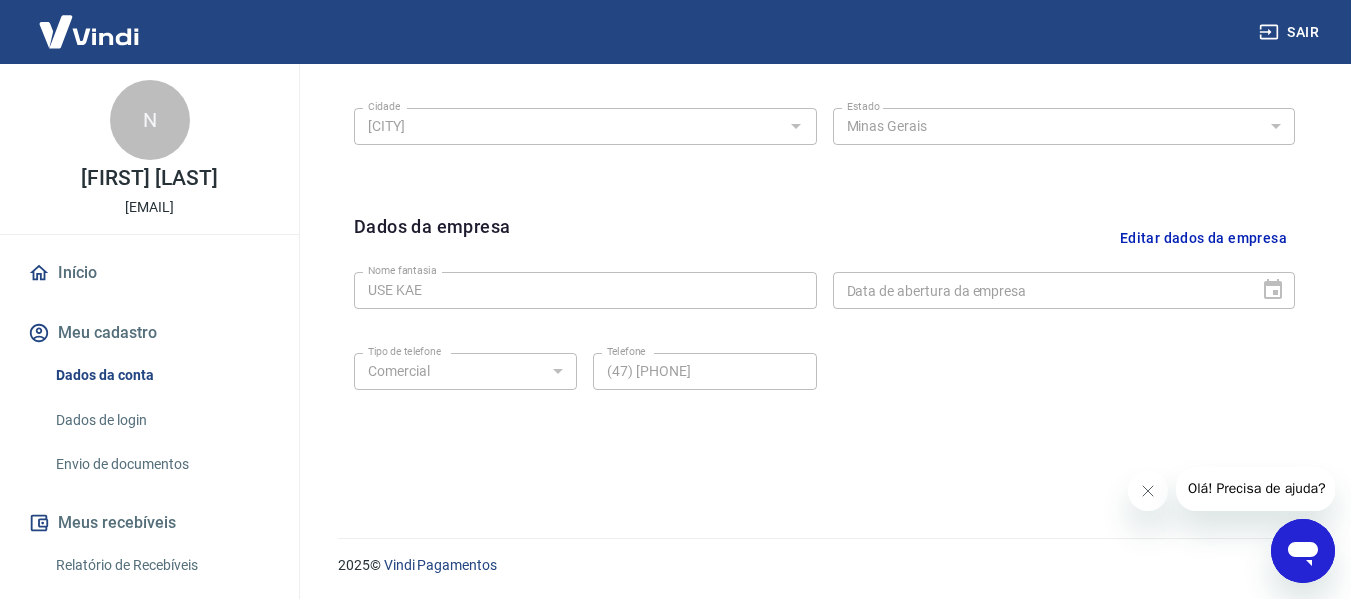 scroll, scrollTop: 843, scrollLeft: 0, axis: vertical 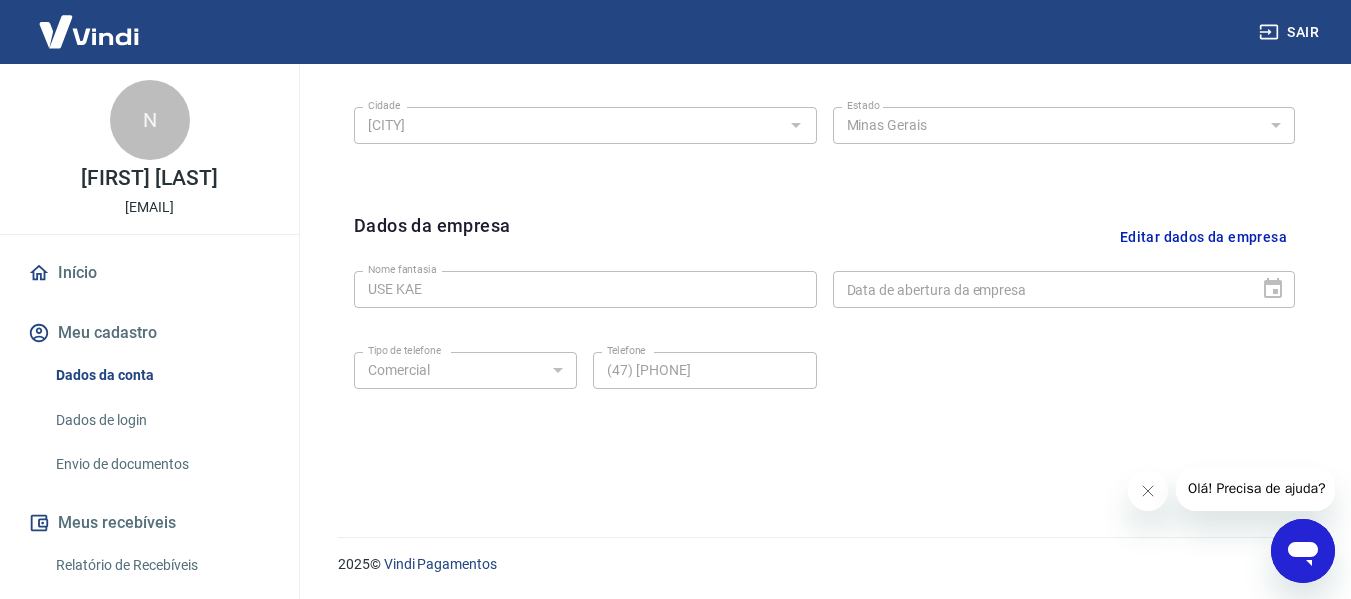 click on "Início Meu cadastro Dados da conta Dados de login Envio de documentos Meus recebíveis Relatório de Recebíveis Recebíveis Futuros Online Contratos com credores Disponibilização de agenda Segurança Fale conosco" at bounding box center [149, 545] 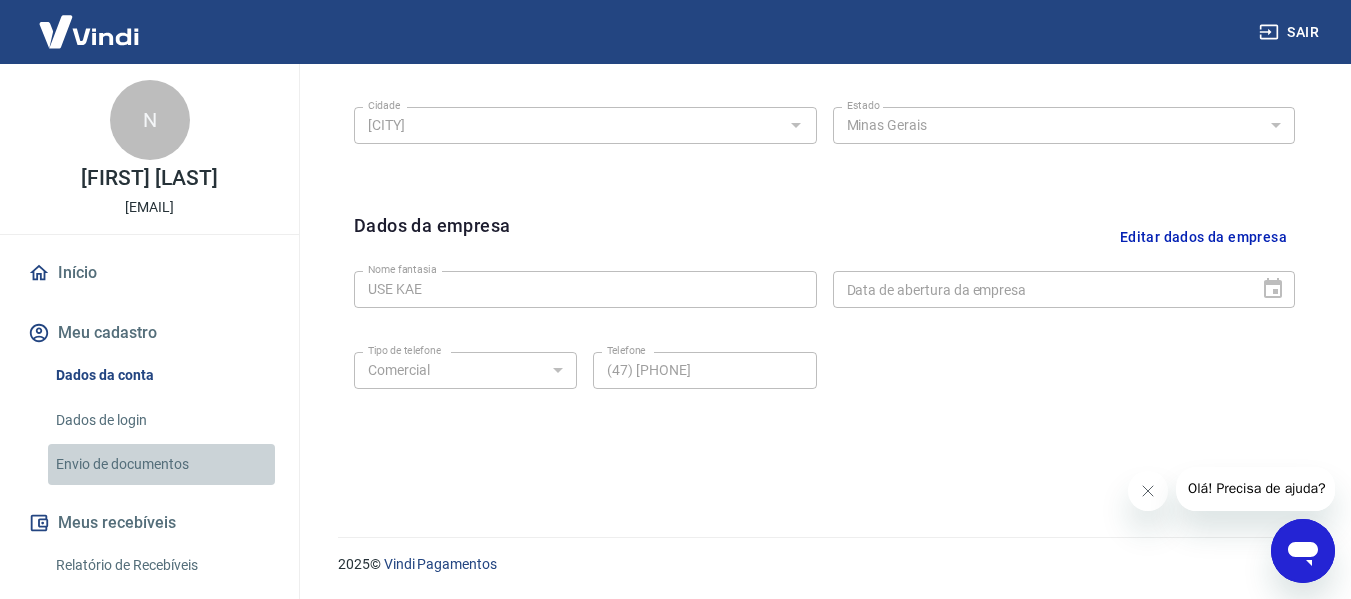 click on "Envio de documentos" at bounding box center (161, 464) 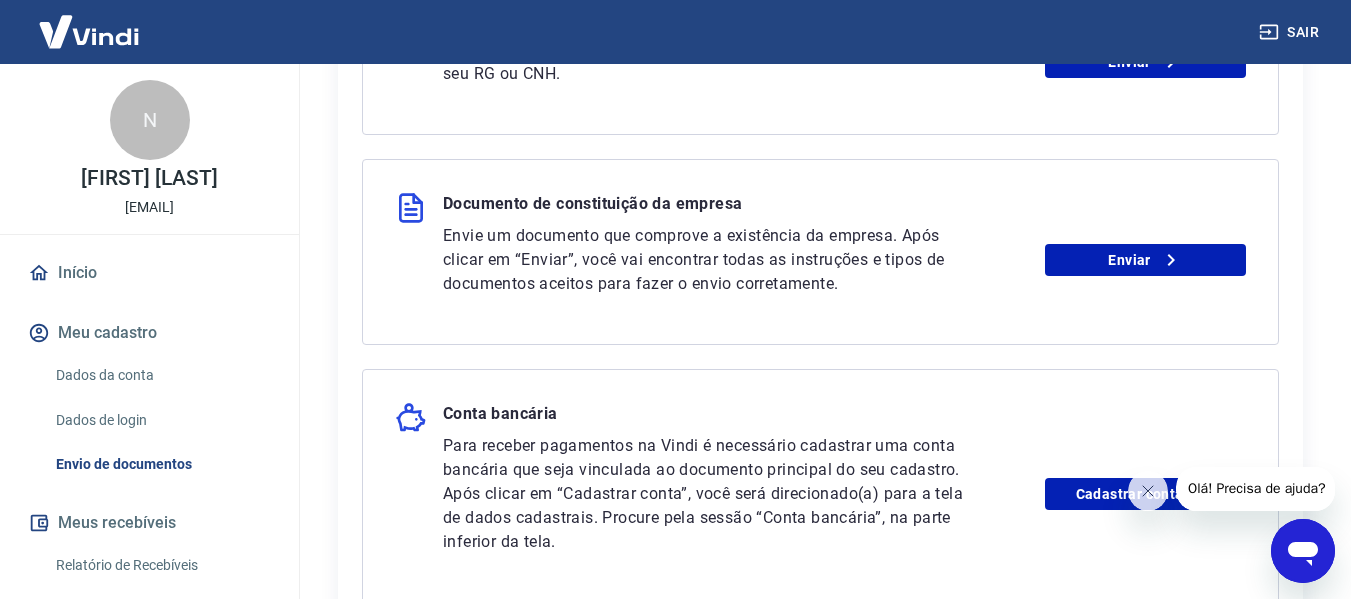 scroll, scrollTop: 600, scrollLeft: 0, axis: vertical 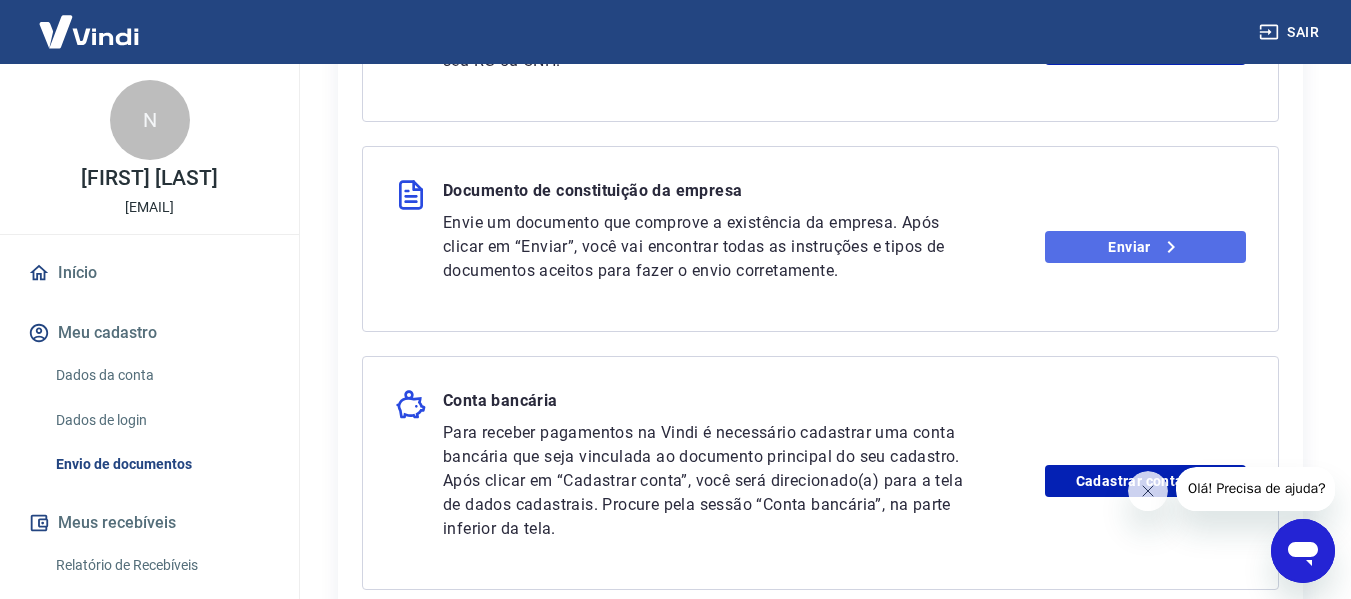 click on "Enviar" at bounding box center (1145, 247) 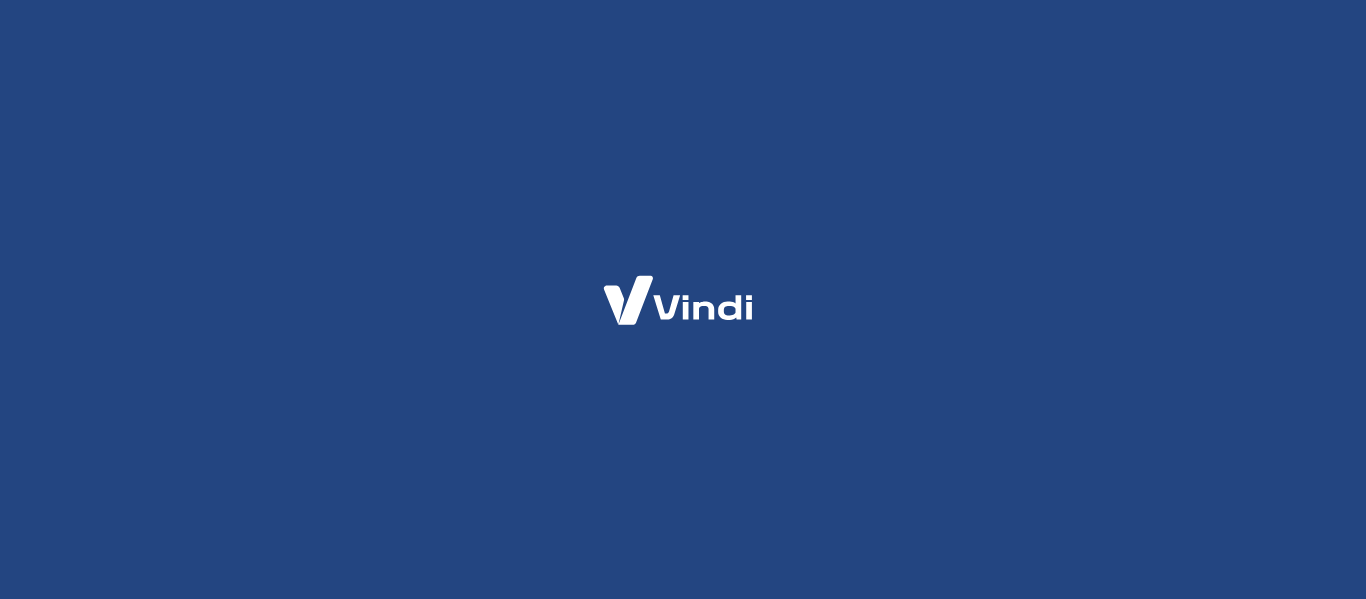 scroll, scrollTop: 0, scrollLeft: 0, axis: both 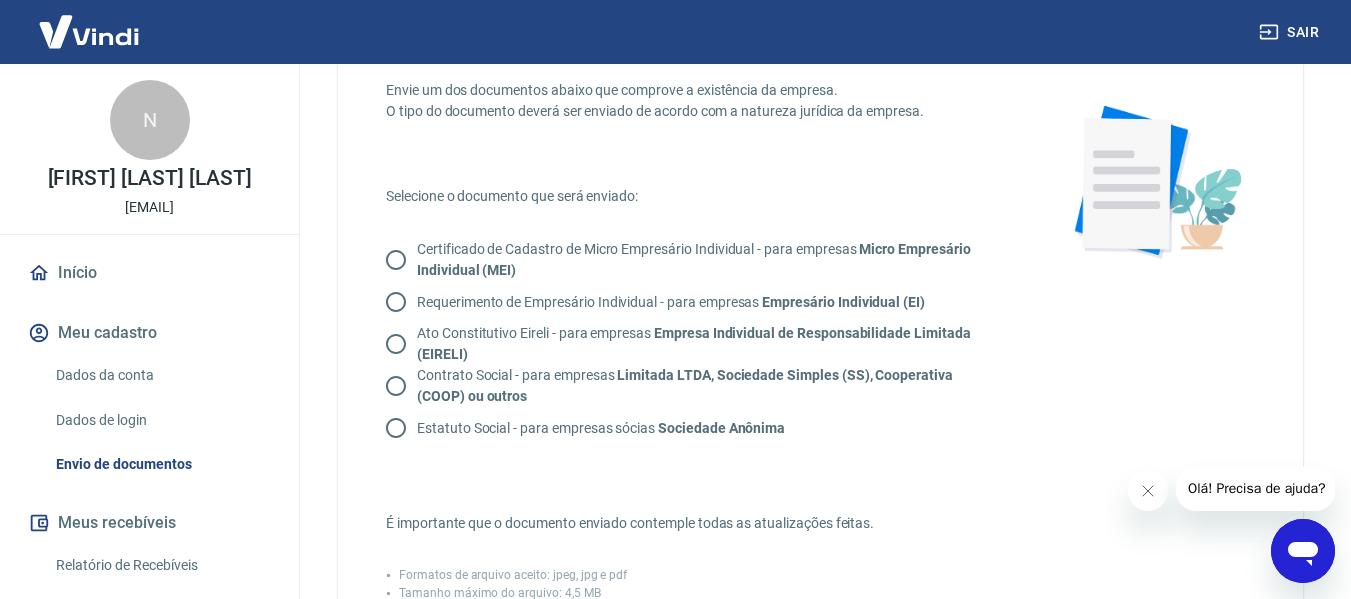 click on "Limitada LTDA, Sociedade Simples (SS), Cooperativa (COOP) ou outros" at bounding box center [685, 385] 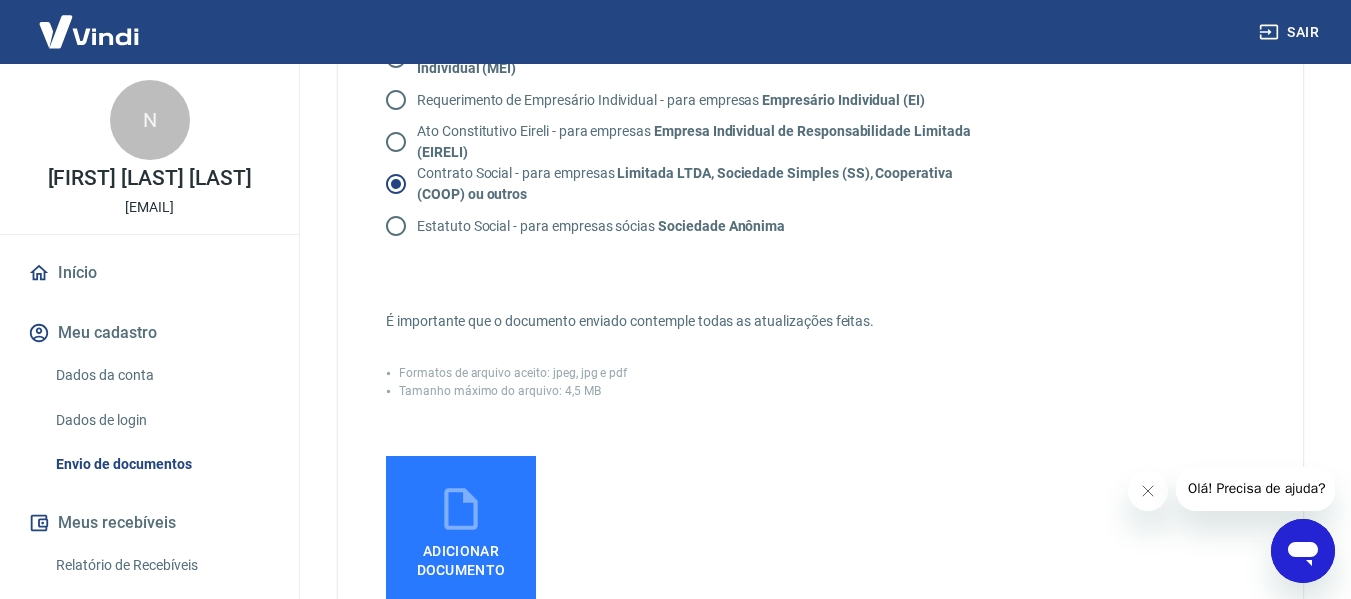 scroll, scrollTop: 500, scrollLeft: 0, axis: vertical 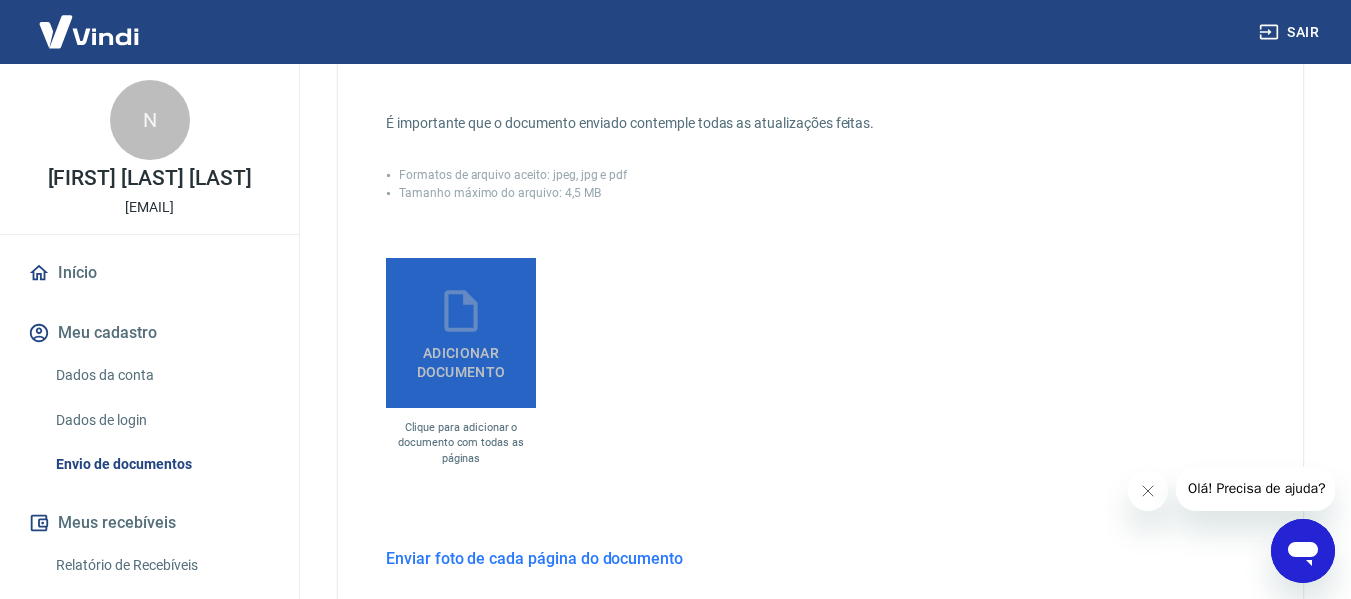 click on "Adicionar documento" at bounding box center (461, 333) 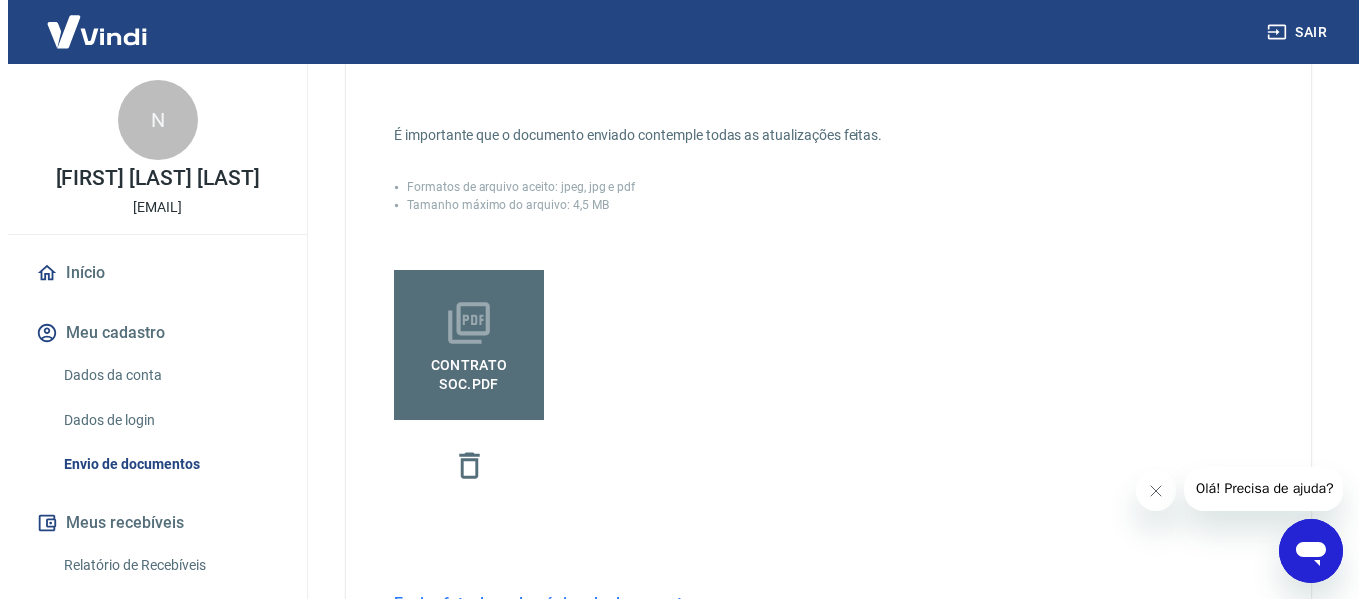 scroll, scrollTop: 788, scrollLeft: 0, axis: vertical 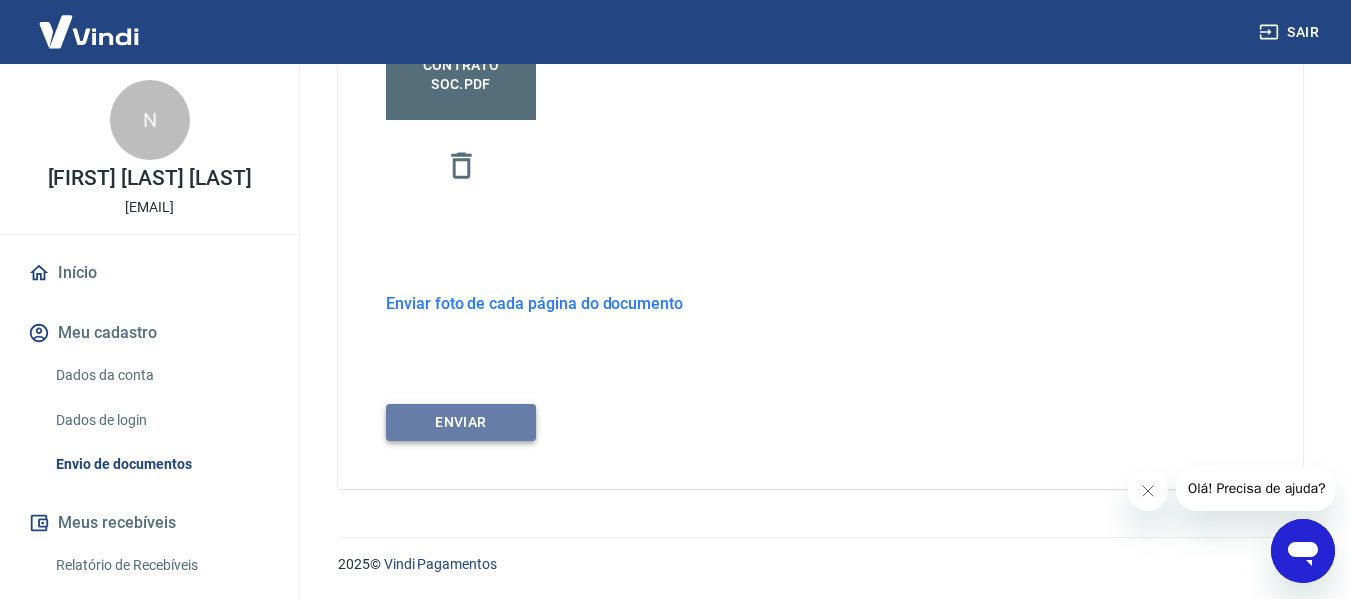 click on "ENVIAR" at bounding box center (461, 422) 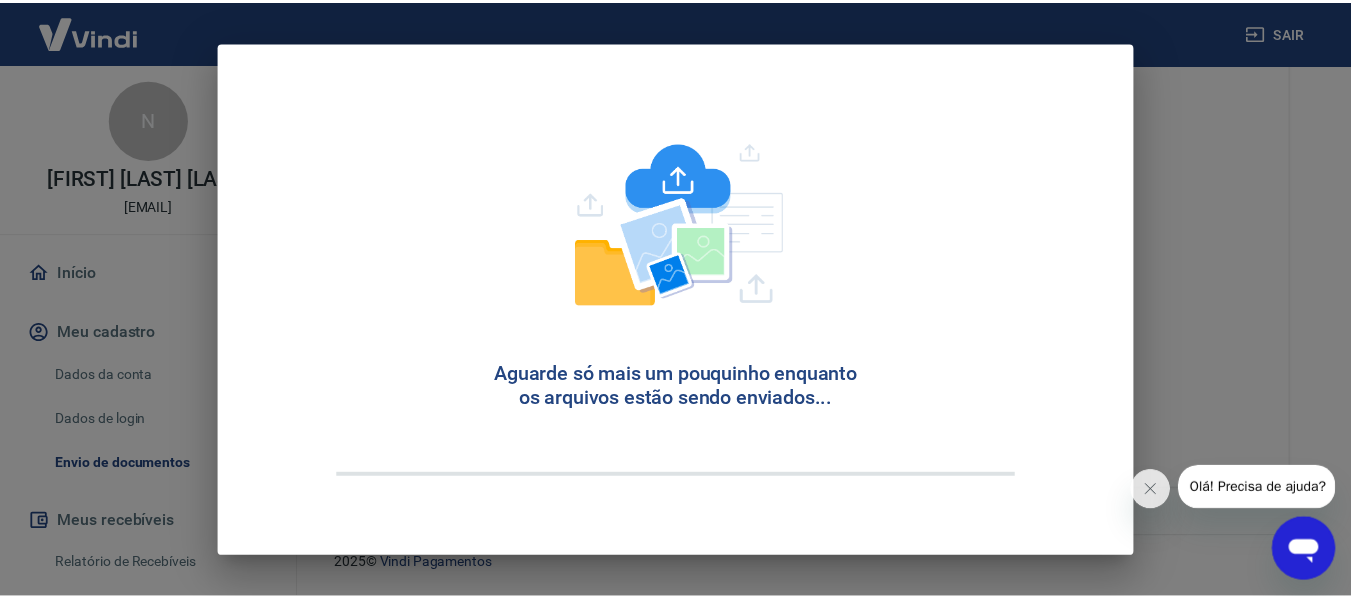 scroll, scrollTop: 95, scrollLeft: 0, axis: vertical 